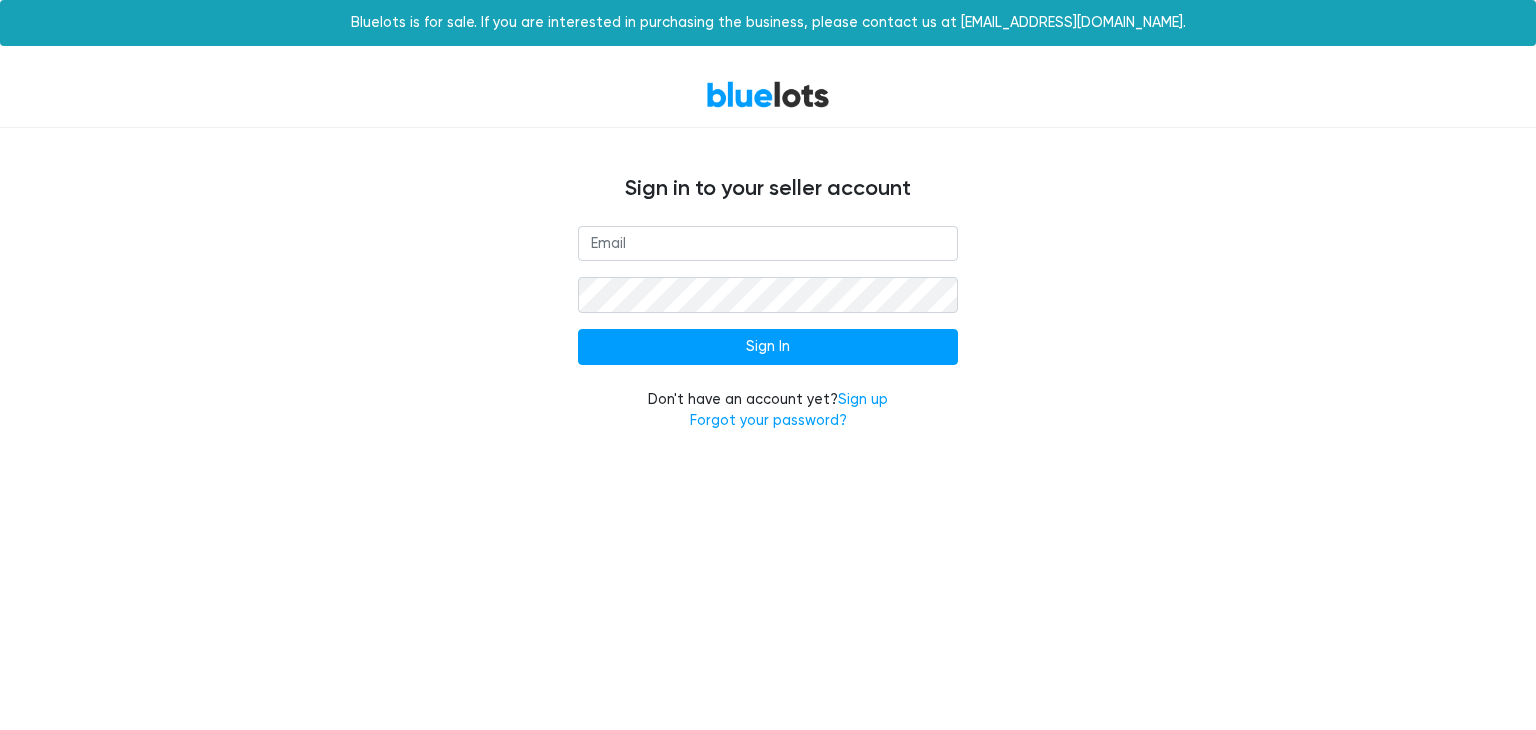 scroll, scrollTop: 0, scrollLeft: 0, axis: both 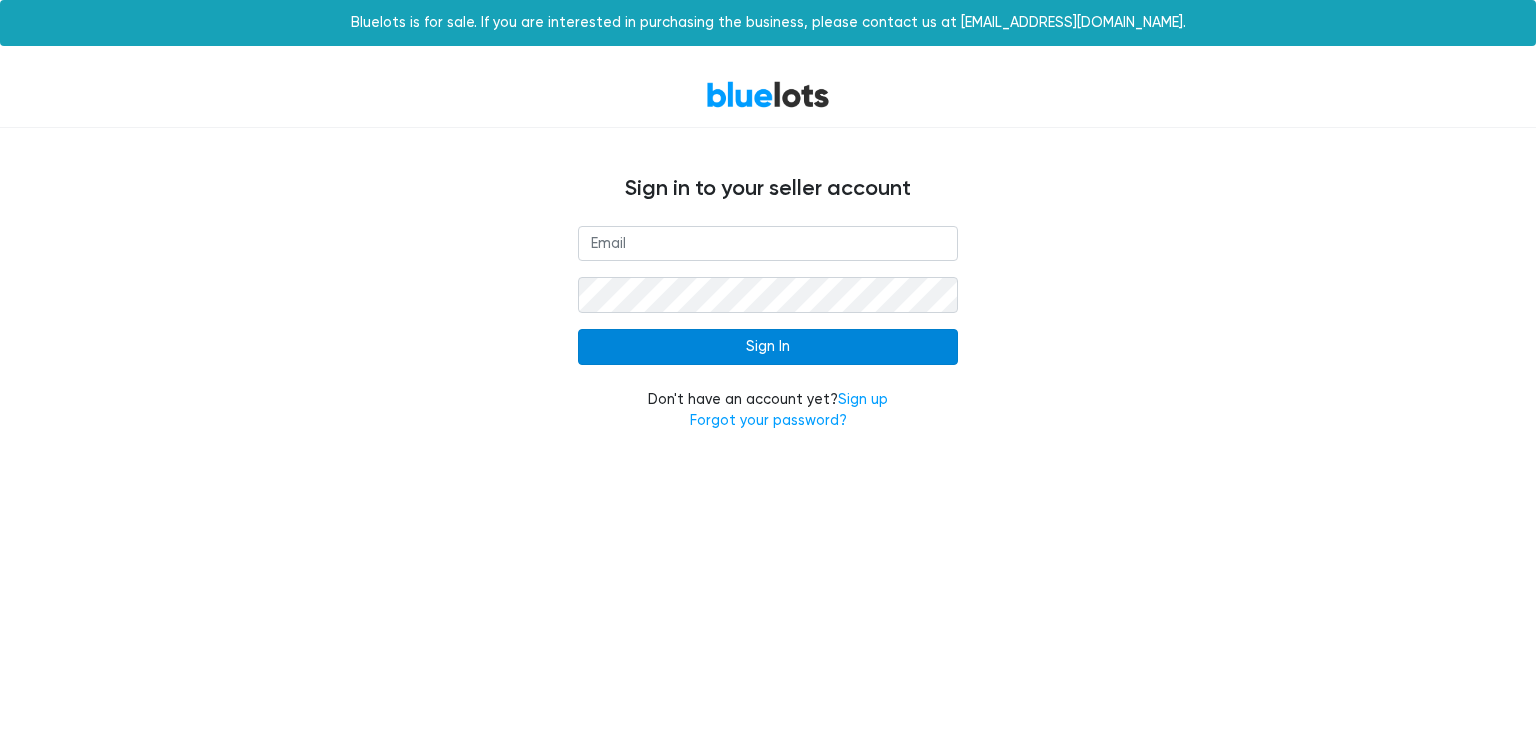 type on "[EMAIL_ADDRESS][DOMAIN_NAME]" 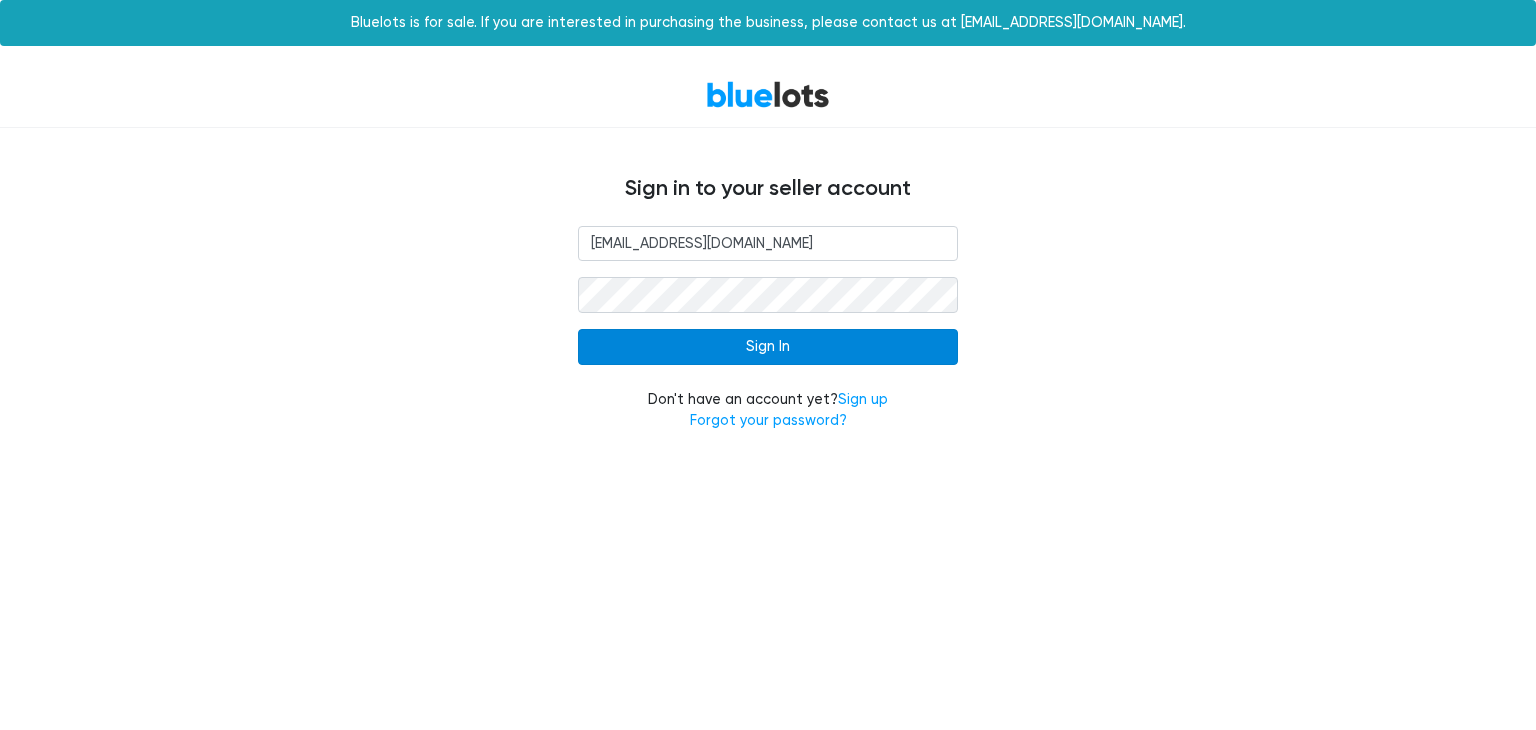 click on "Sign In" at bounding box center (768, 347) 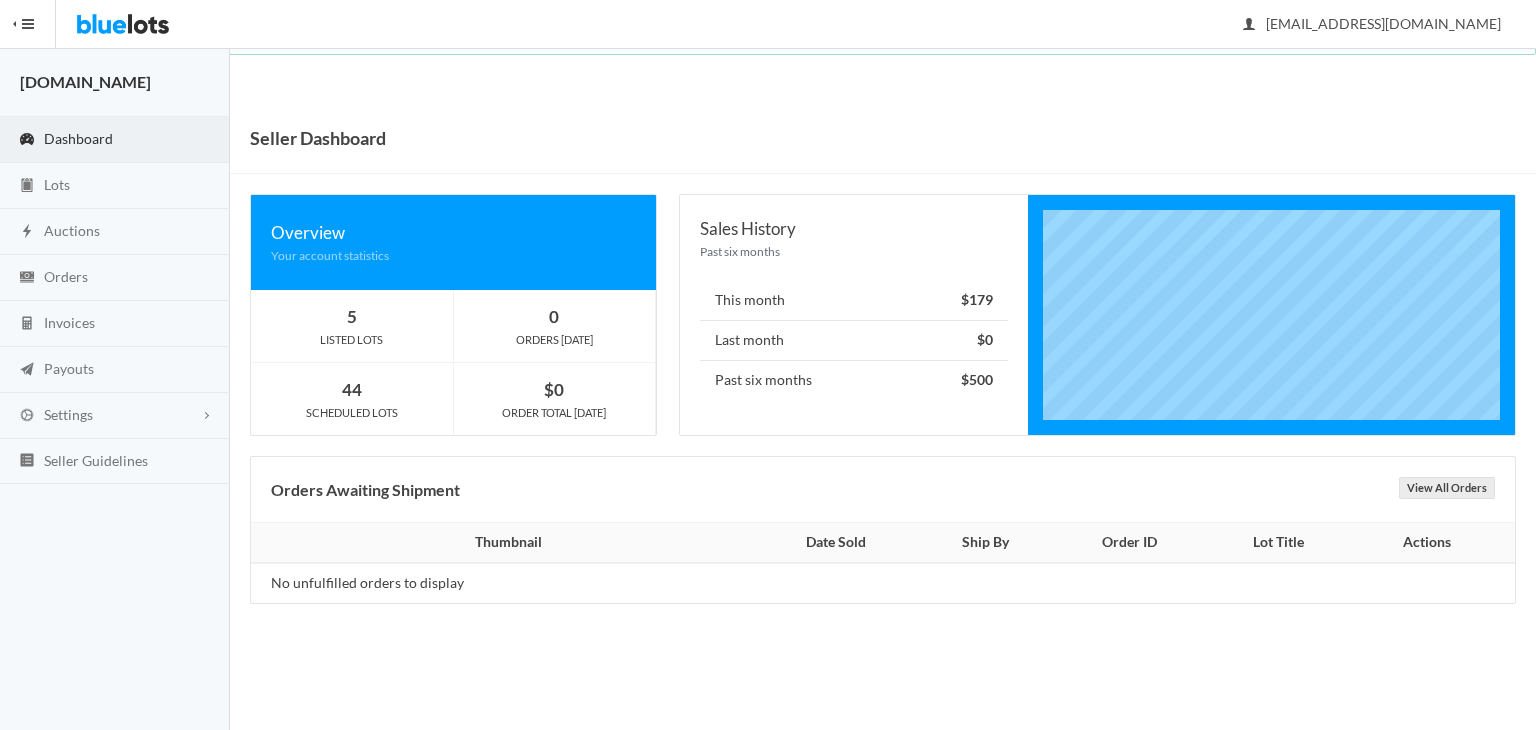 scroll, scrollTop: 0, scrollLeft: 0, axis: both 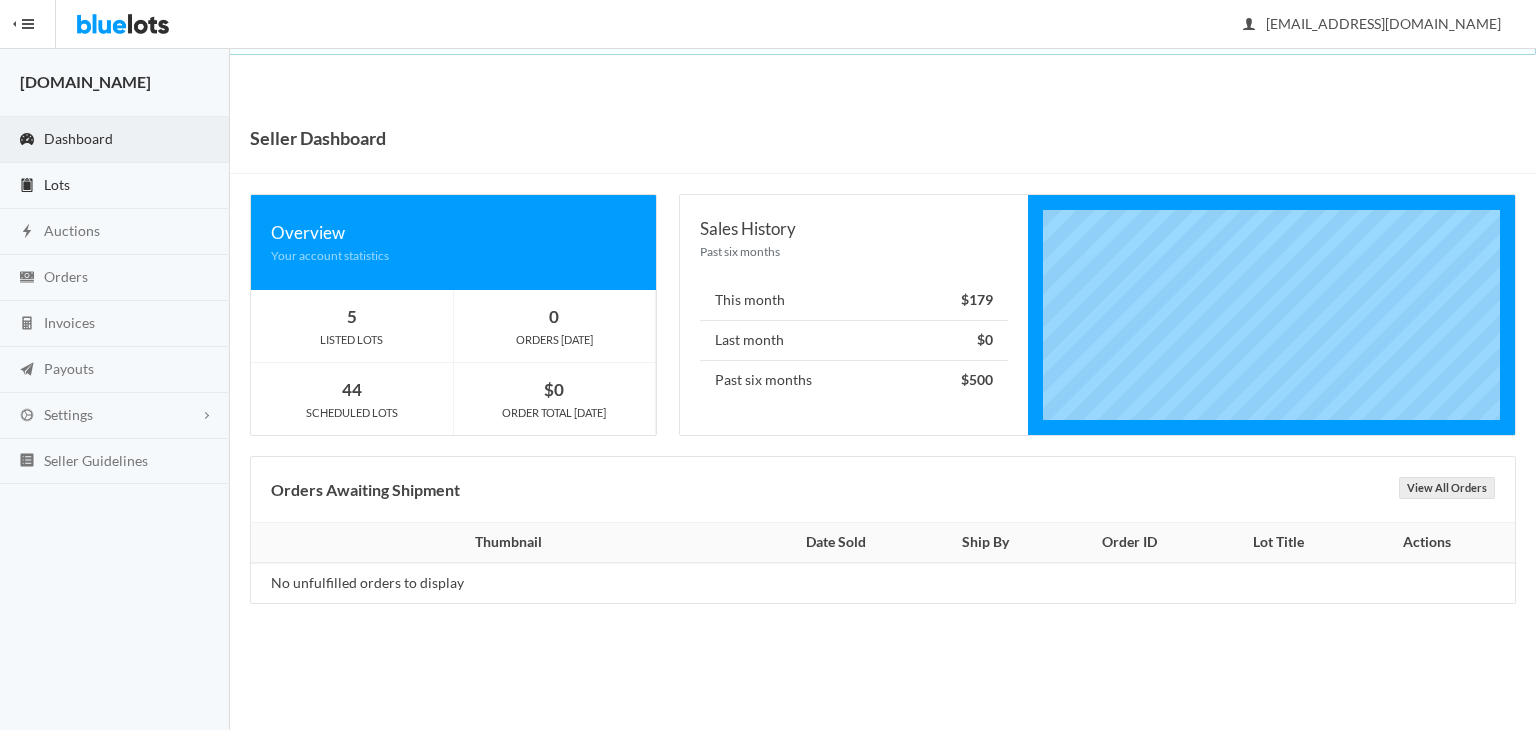 click on "Lots" at bounding box center (115, 186) 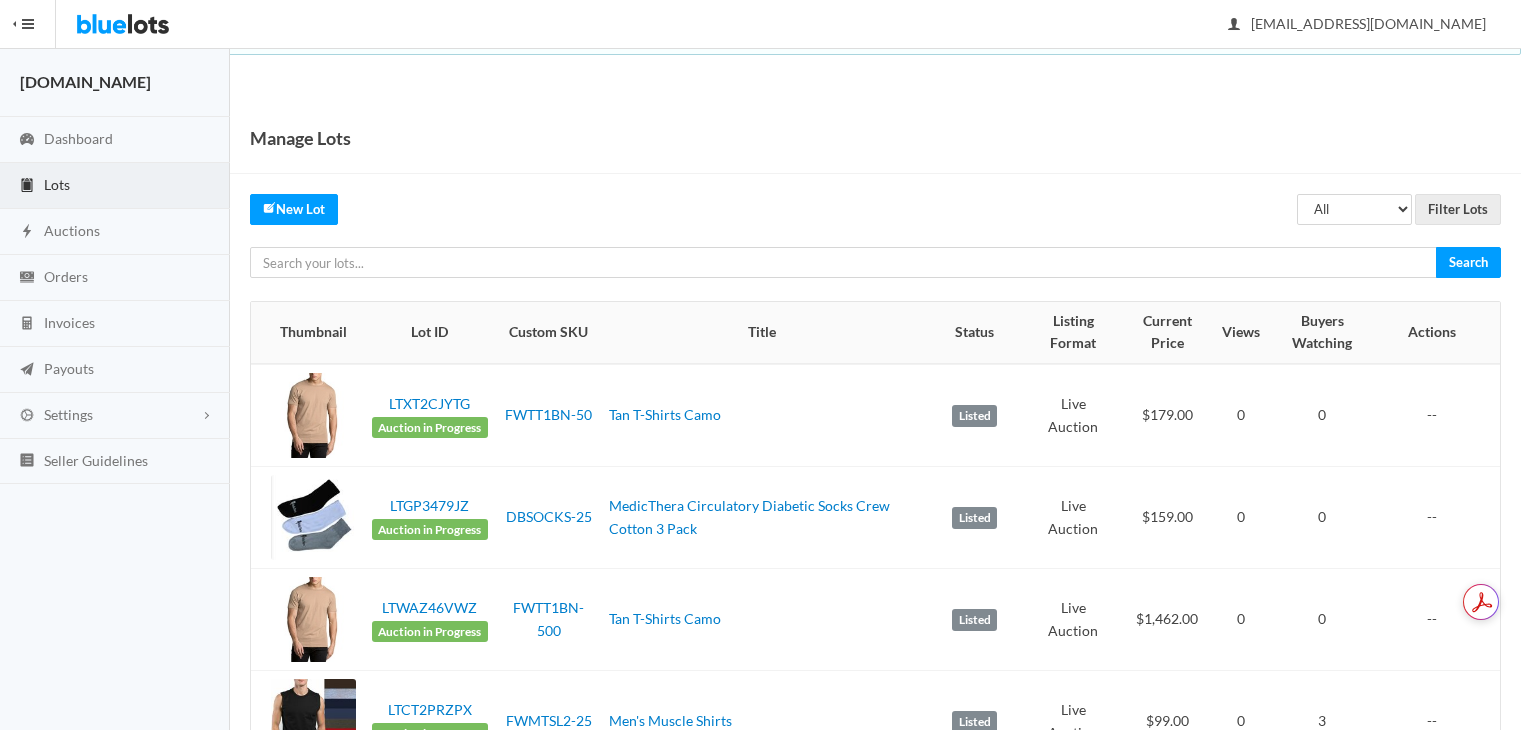 scroll, scrollTop: 0, scrollLeft: 0, axis: both 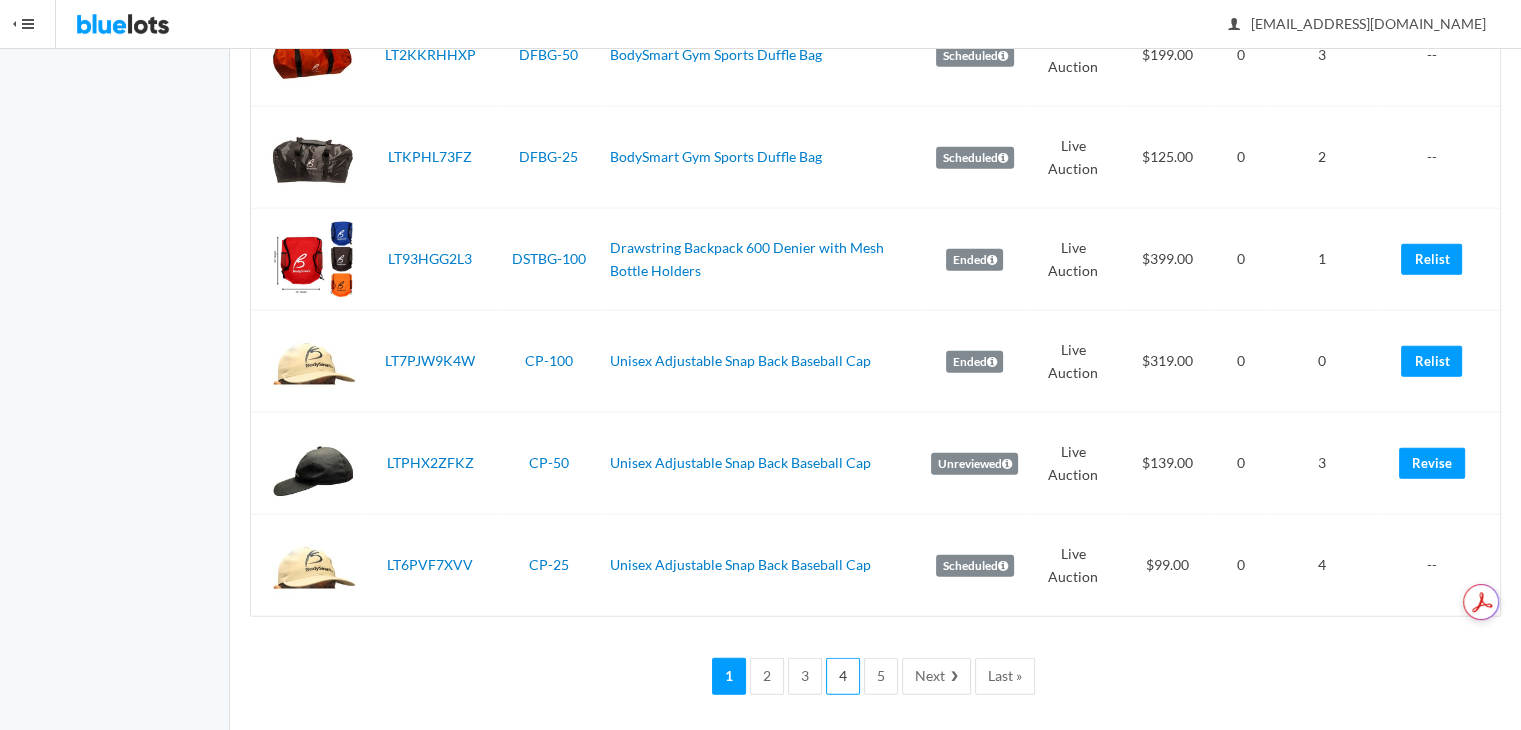 click on "4" at bounding box center (843, 676) 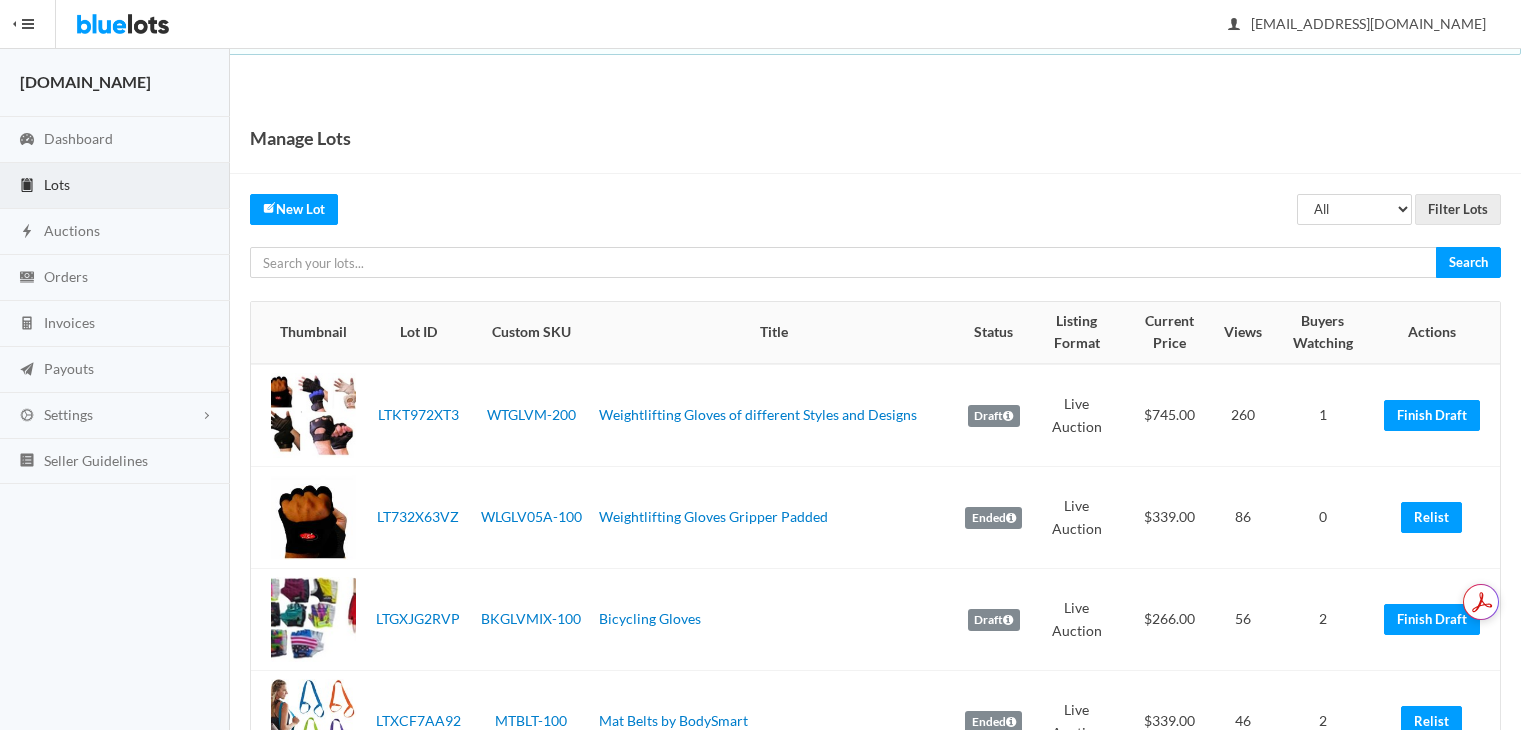 scroll, scrollTop: 0, scrollLeft: 0, axis: both 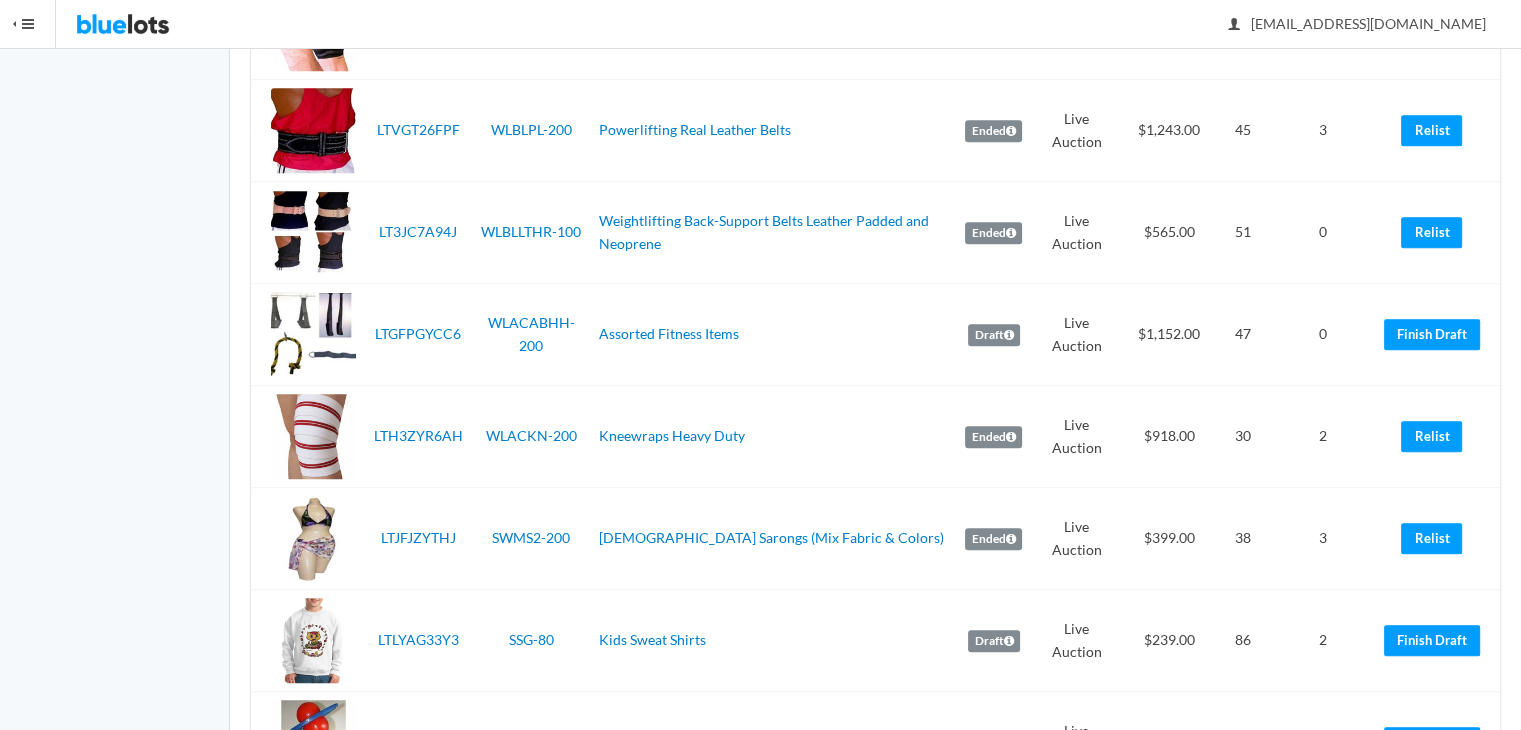 drag, startPoint x: 1535, startPoint y: 81, endPoint x: 1535, endPoint y: 220, distance: 139 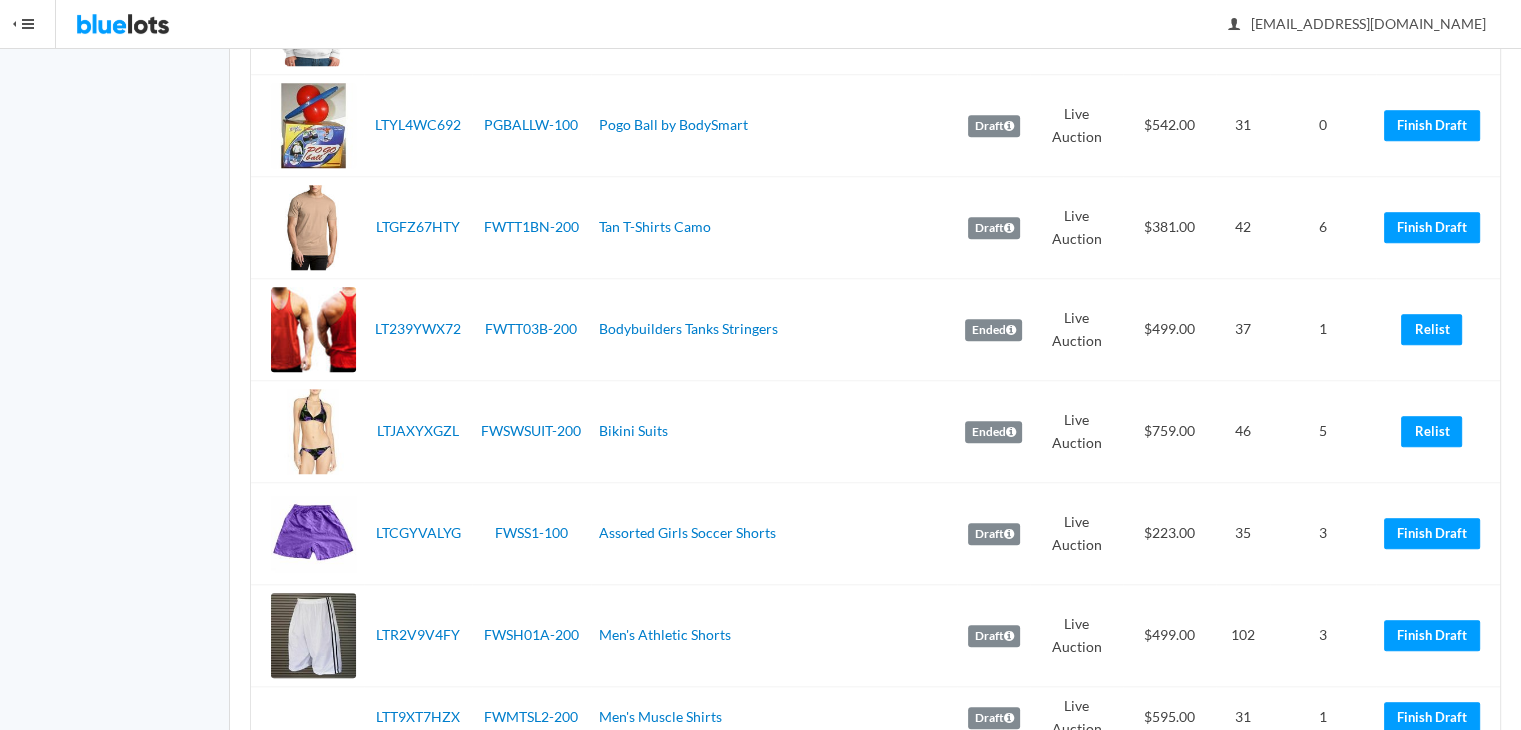 scroll, scrollTop: 1724, scrollLeft: 0, axis: vertical 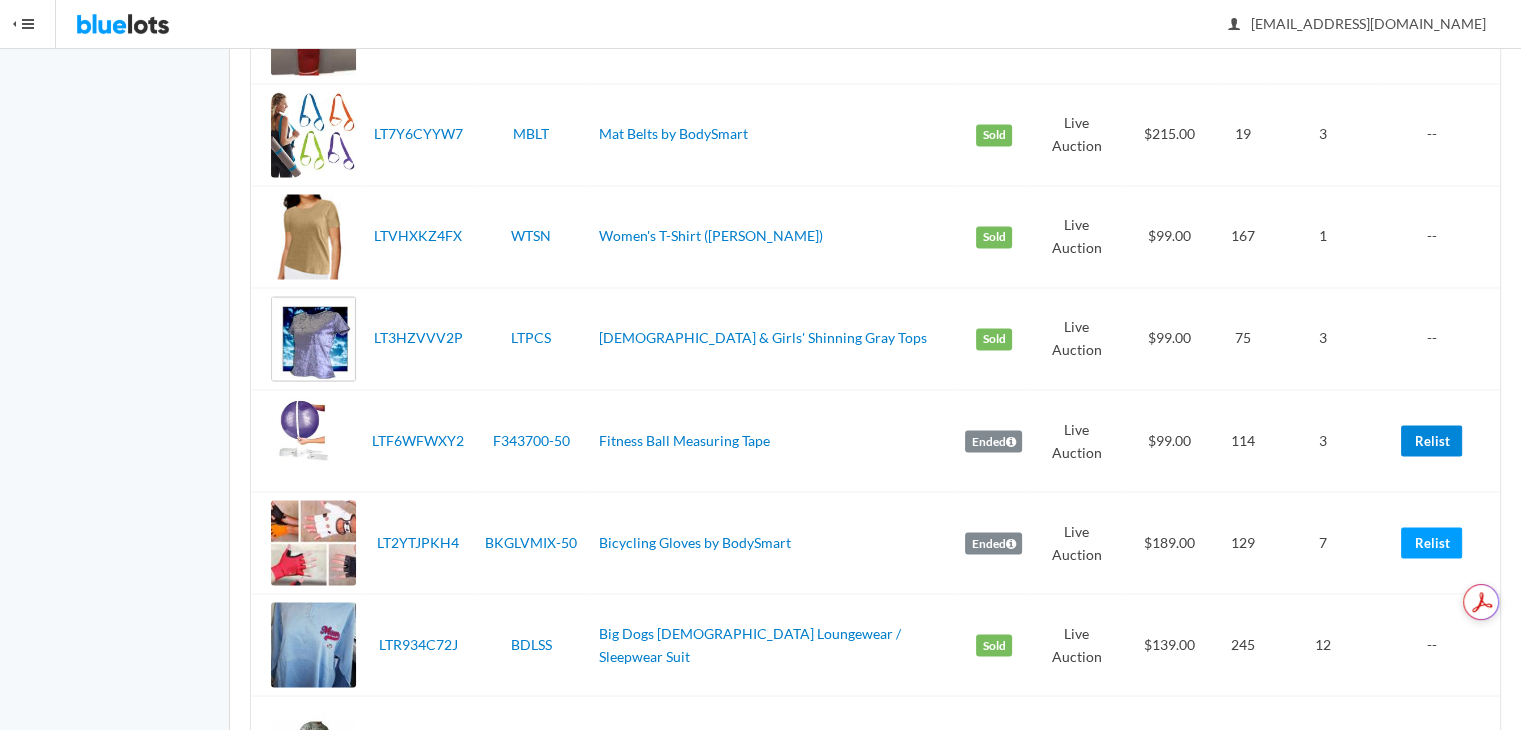 click on "Relist" at bounding box center [1431, 440] 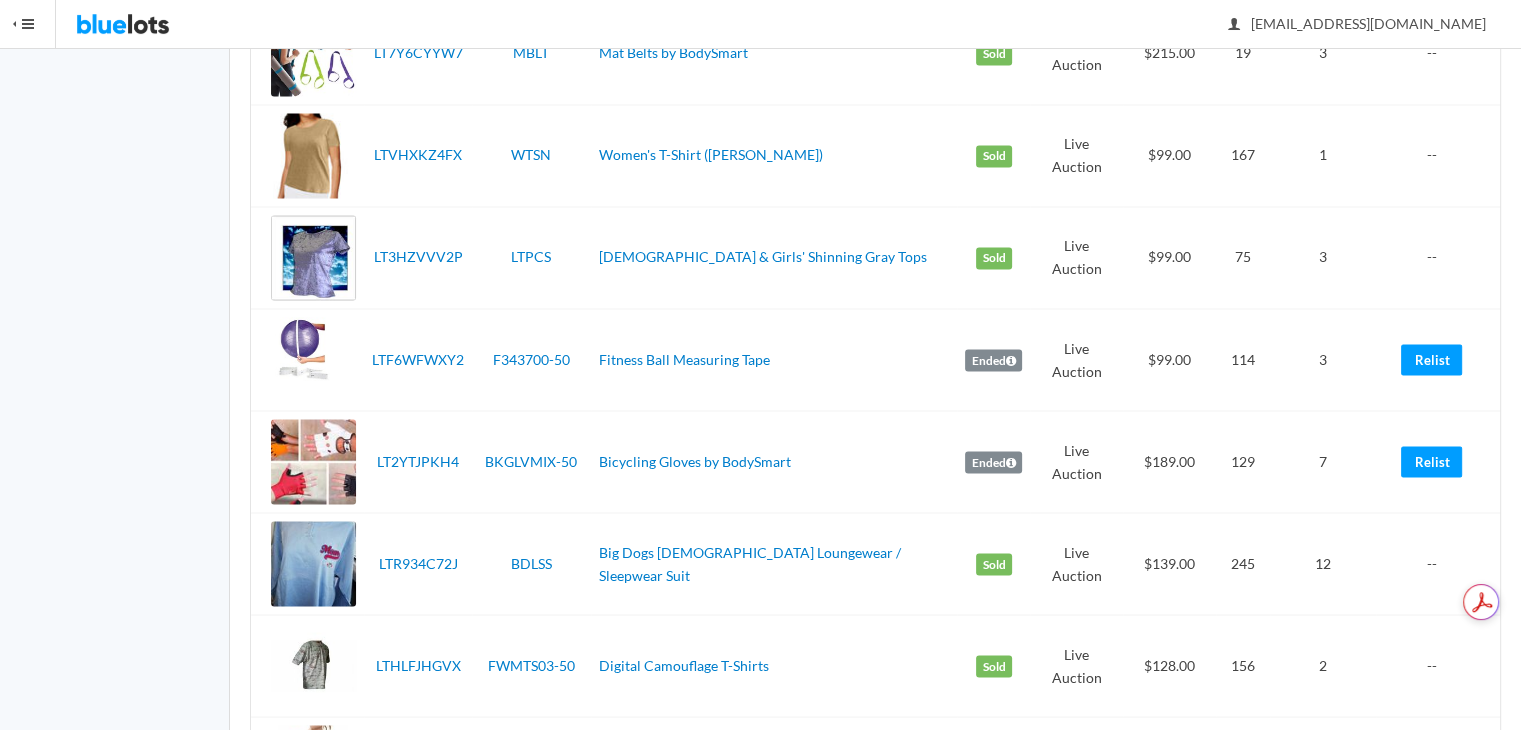 scroll, scrollTop: 3503, scrollLeft: 0, axis: vertical 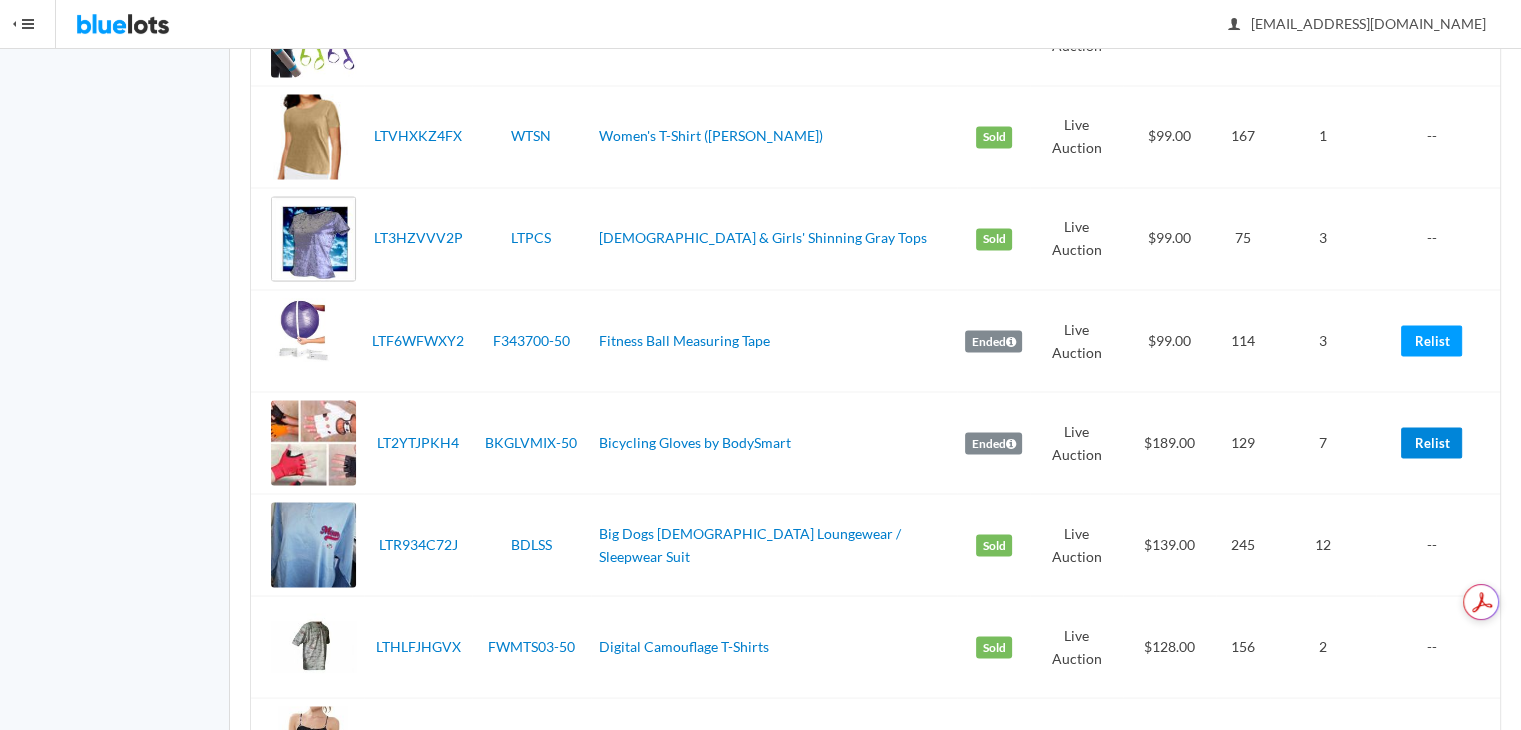 click on "Relist" at bounding box center (1431, 442) 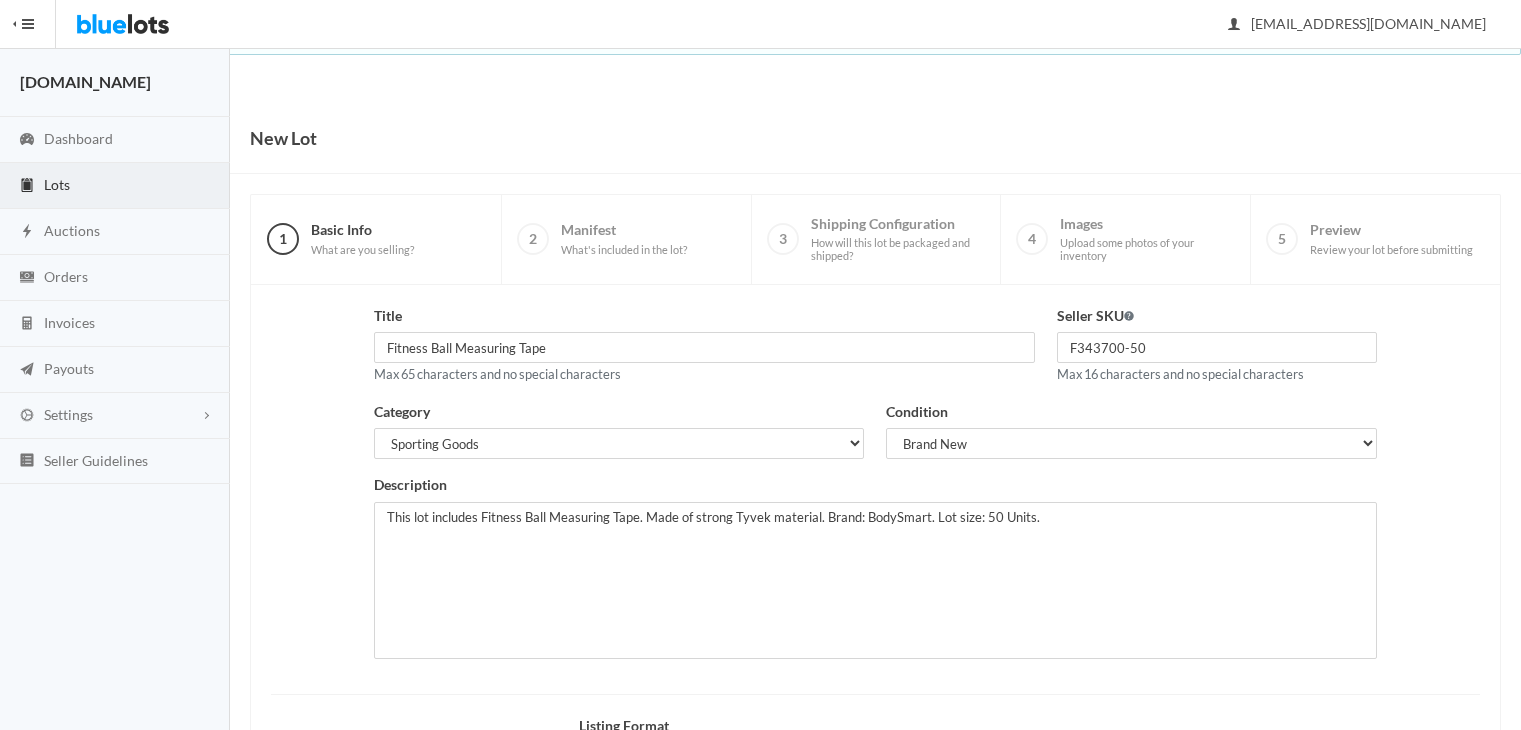 scroll, scrollTop: 0, scrollLeft: 0, axis: both 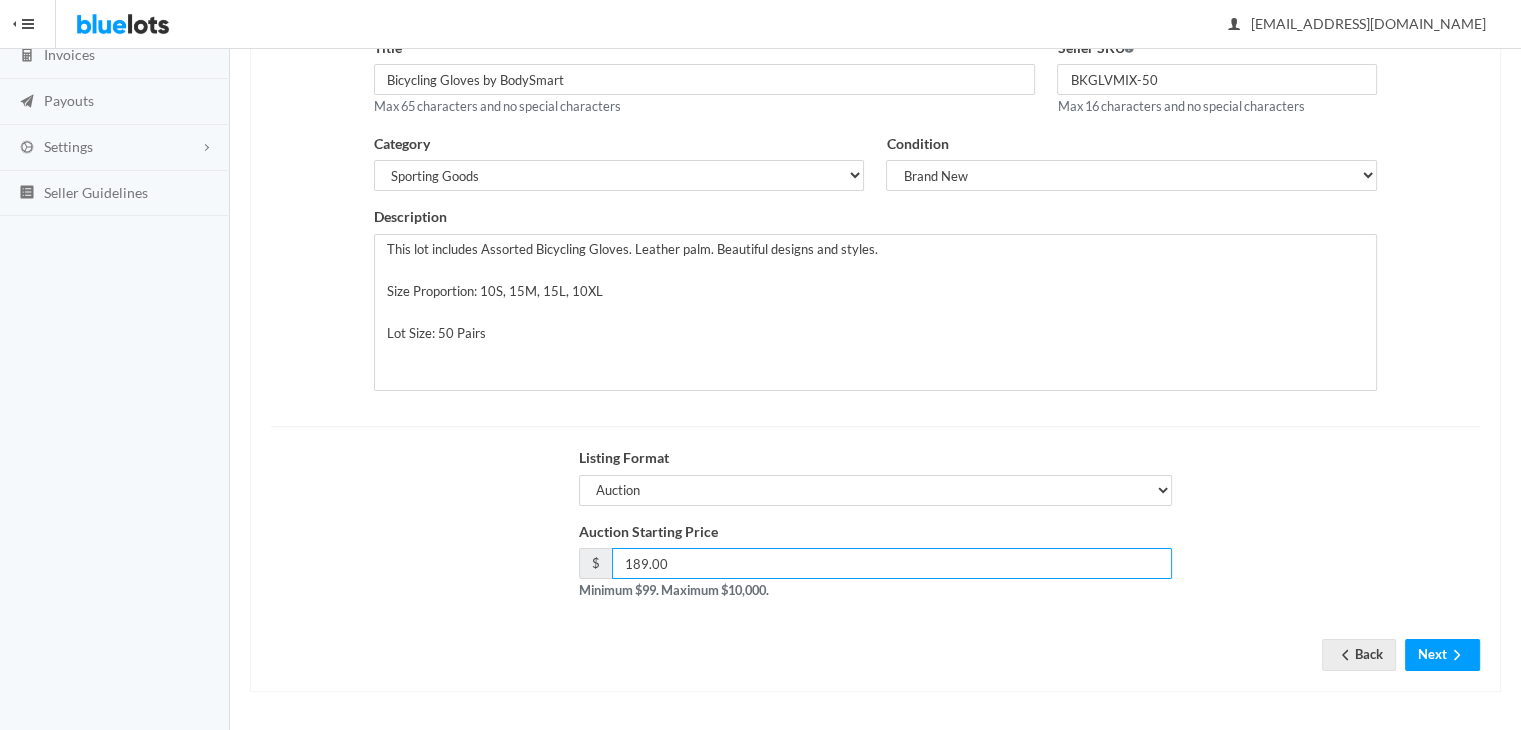 click on "189.00" at bounding box center [892, 563] 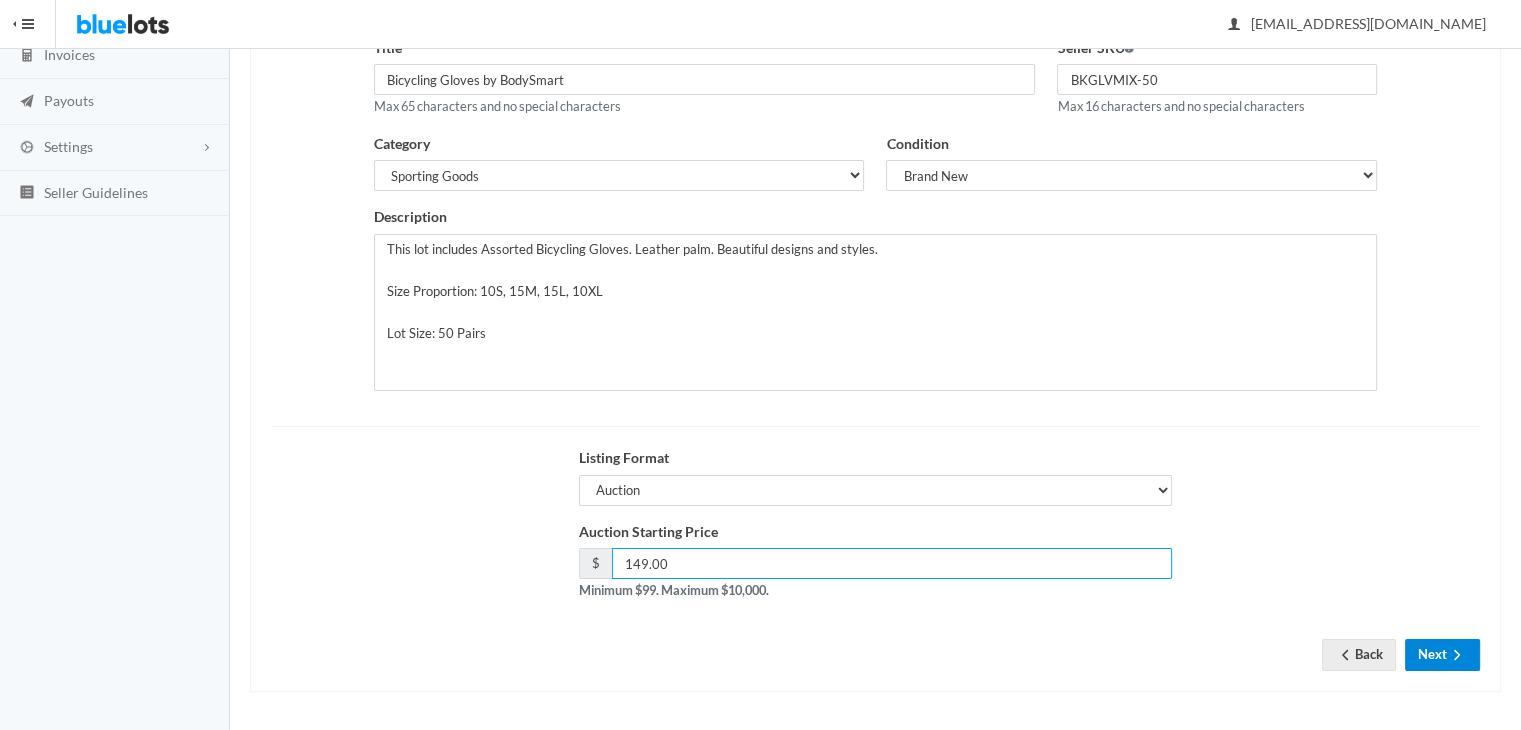 type on "149.00" 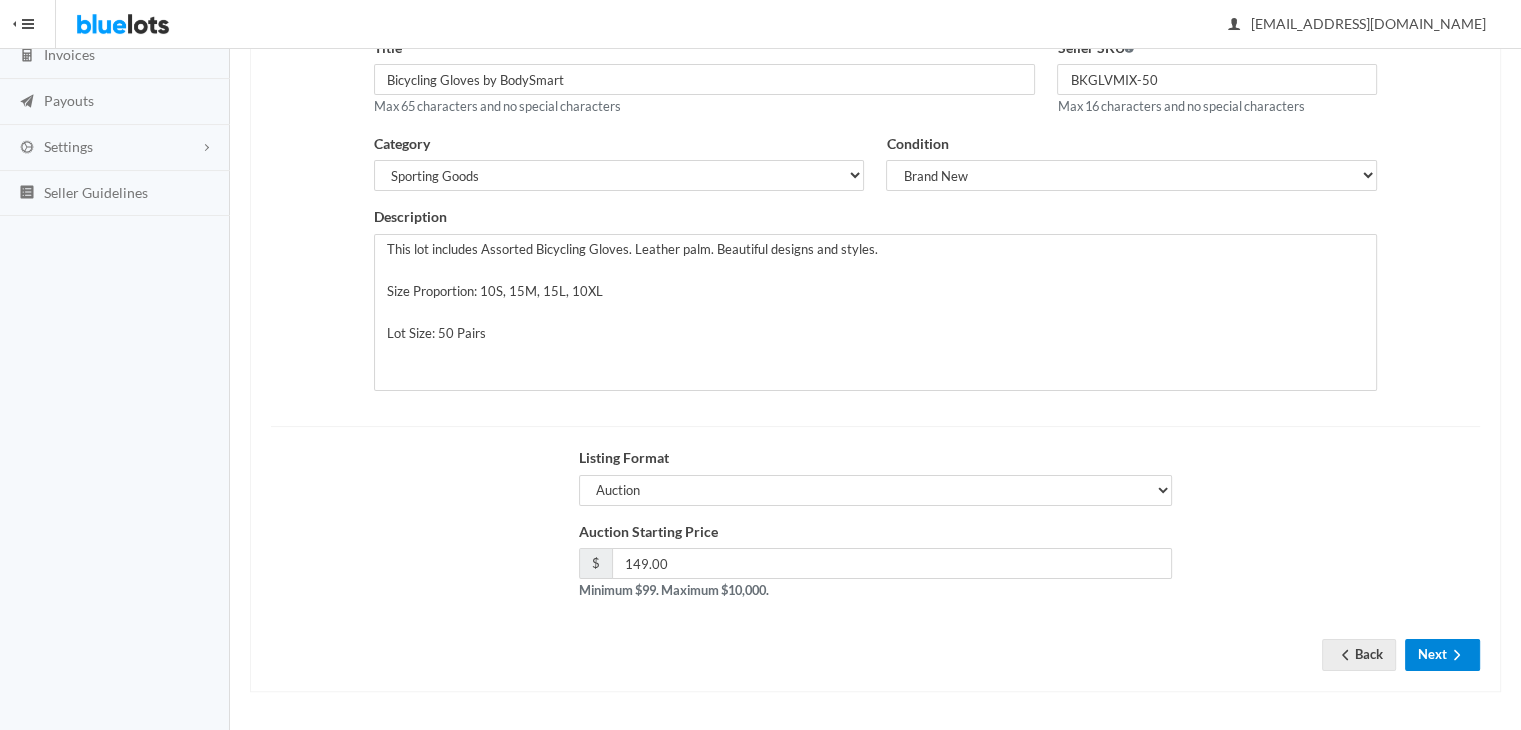 click 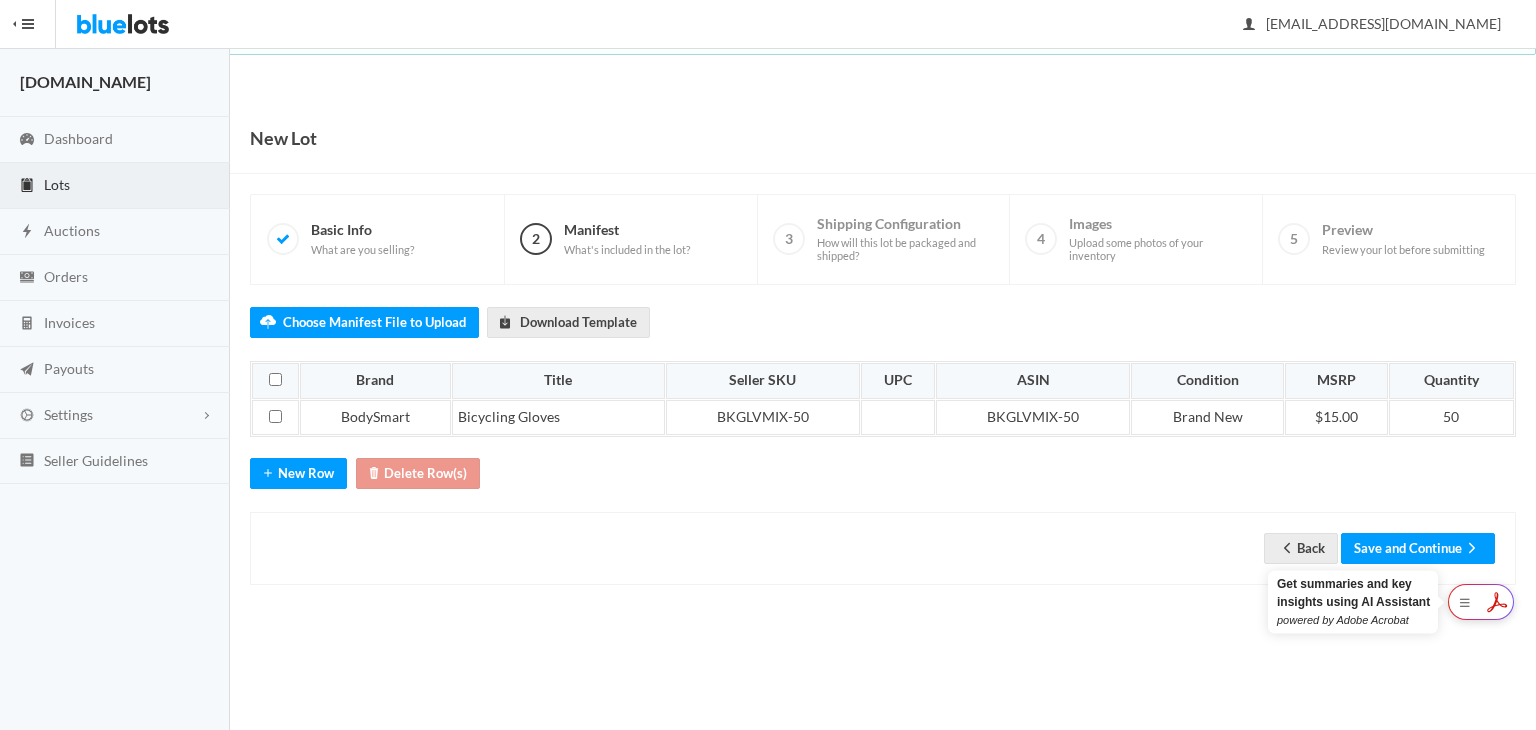 scroll, scrollTop: 0, scrollLeft: 0, axis: both 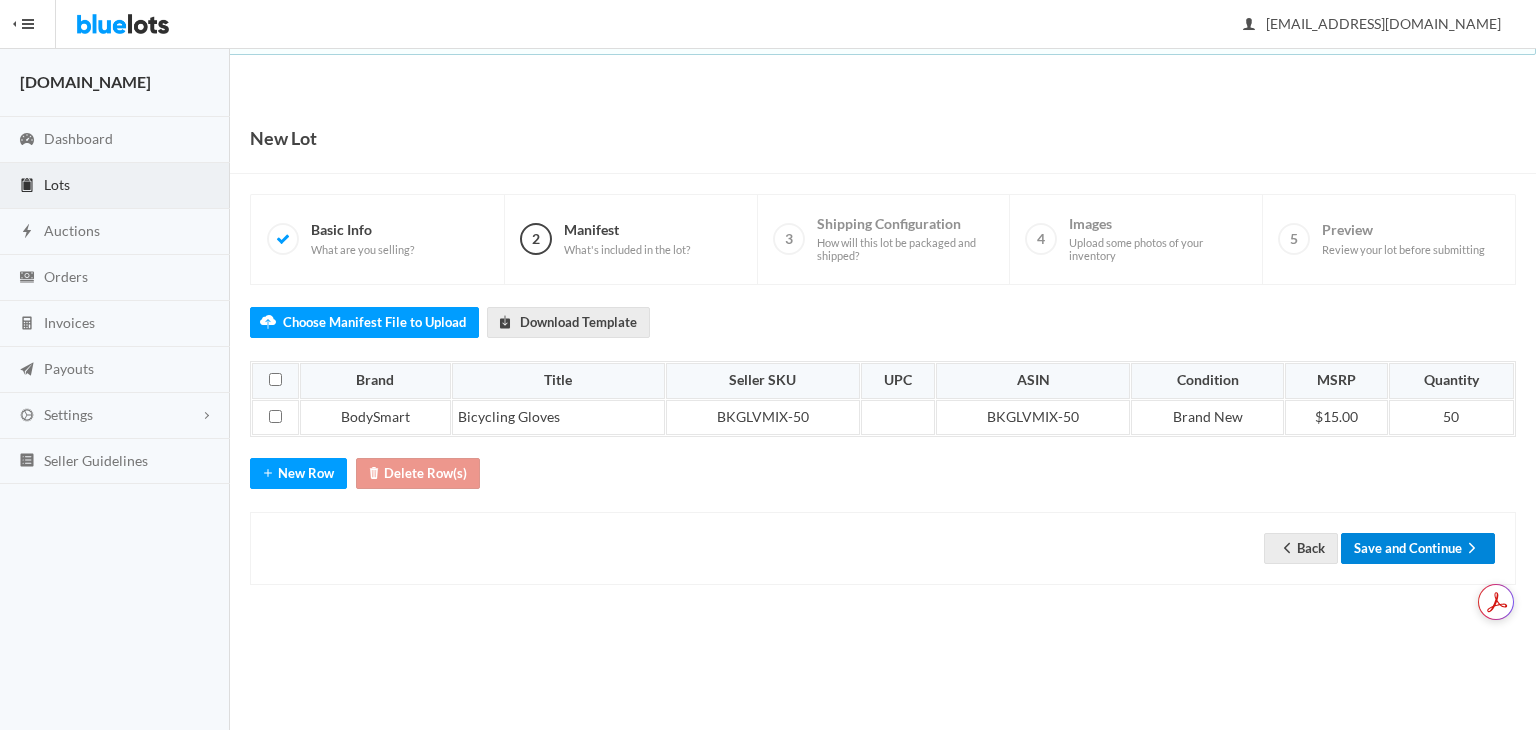 click on "Save and Continue" at bounding box center [1418, 548] 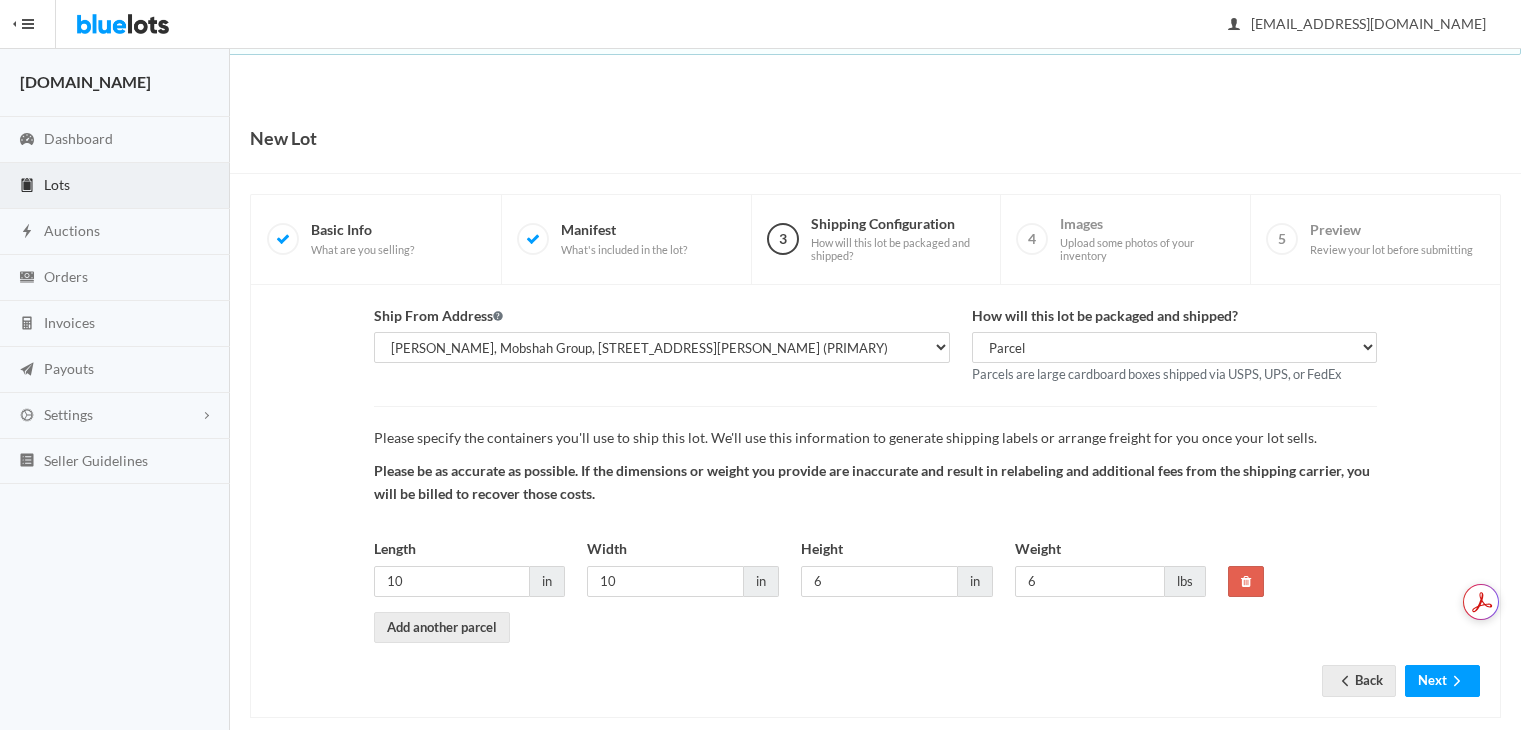 scroll, scrollTop: 0, scrollLeft: 0, axis: both 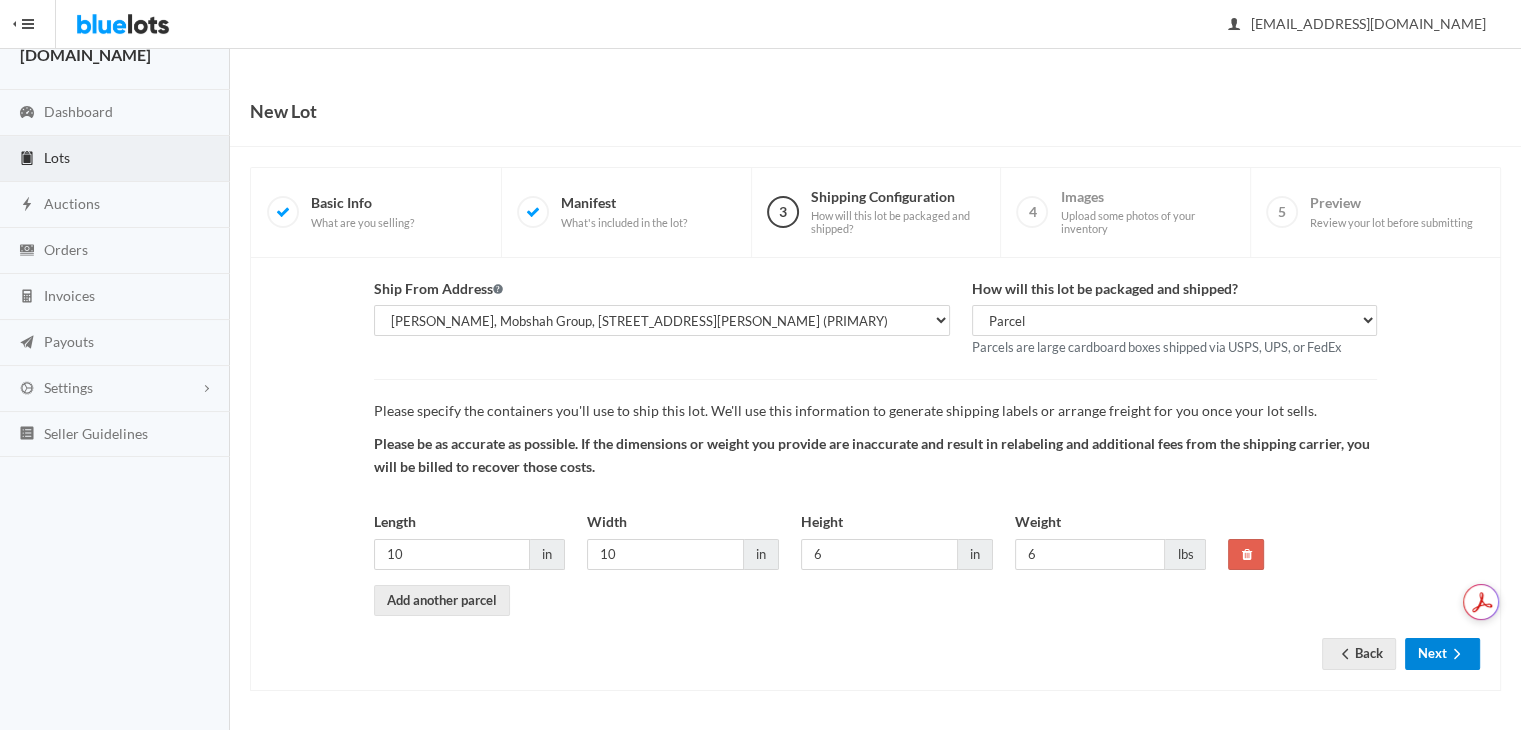 click on "Next" at bounding box center [1442, 653] 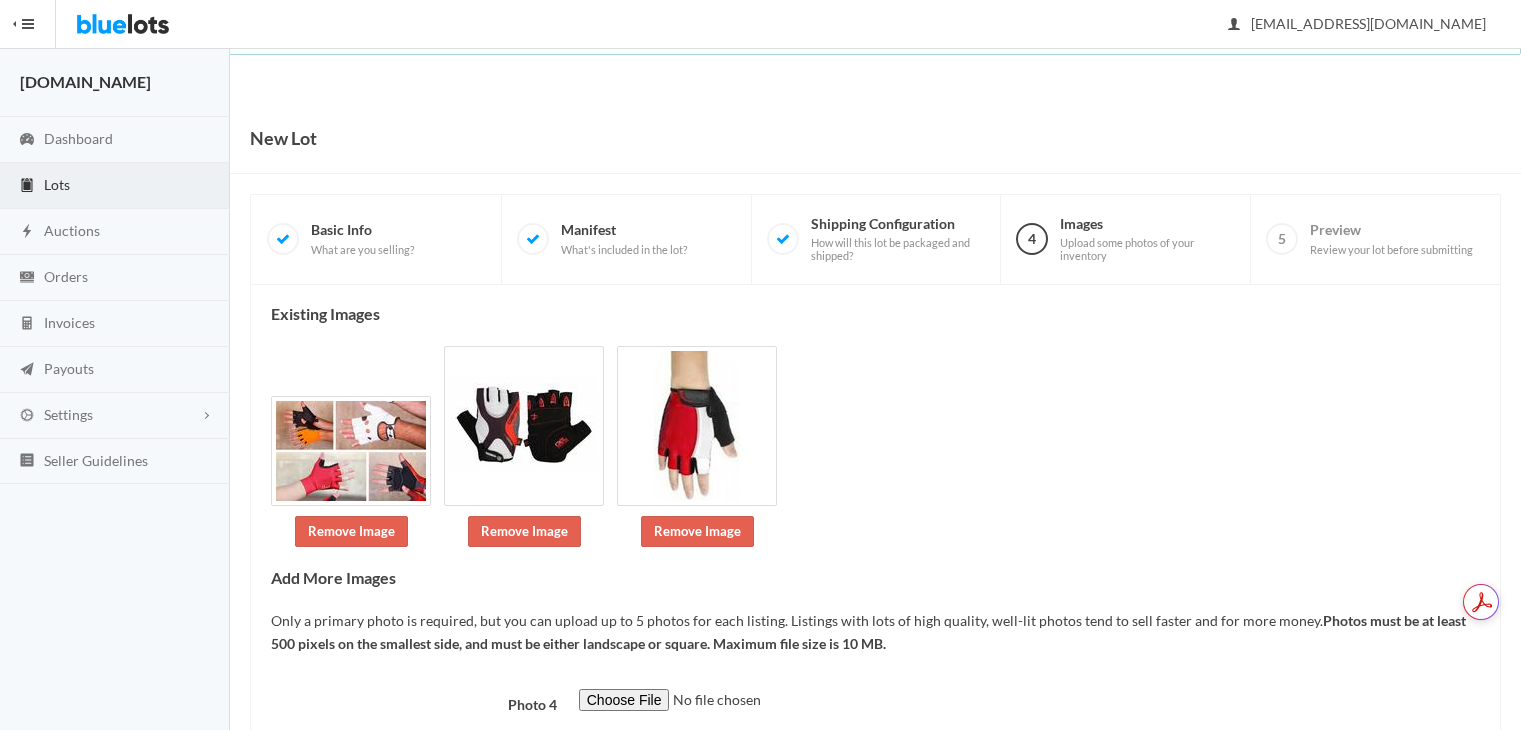 scroll, scrollTop: 0, scrollLeft: 0, axis: both 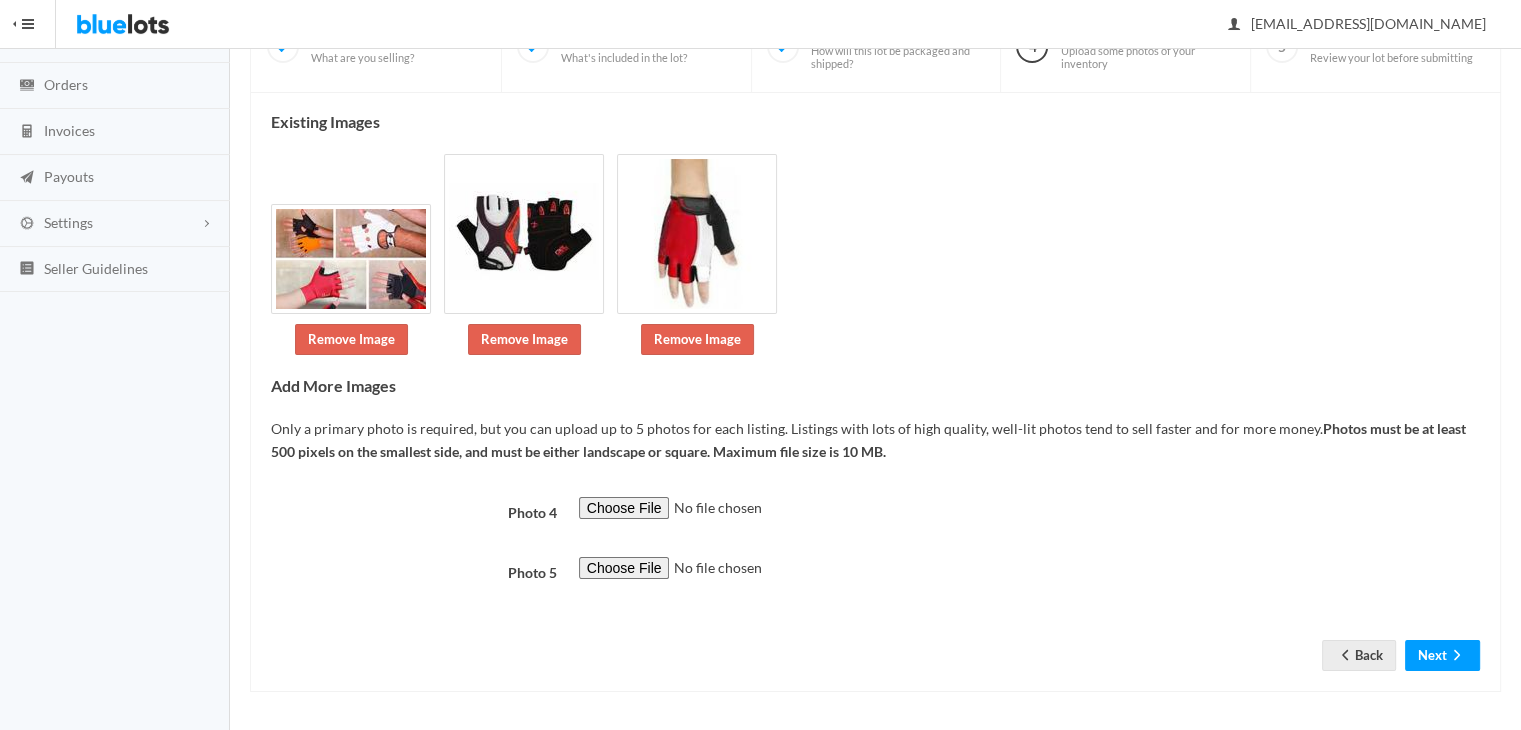 drag, startPoint x: 1535, startPoint y: 150, endPoint x: 1535, endPoint y: 529, distance: 379 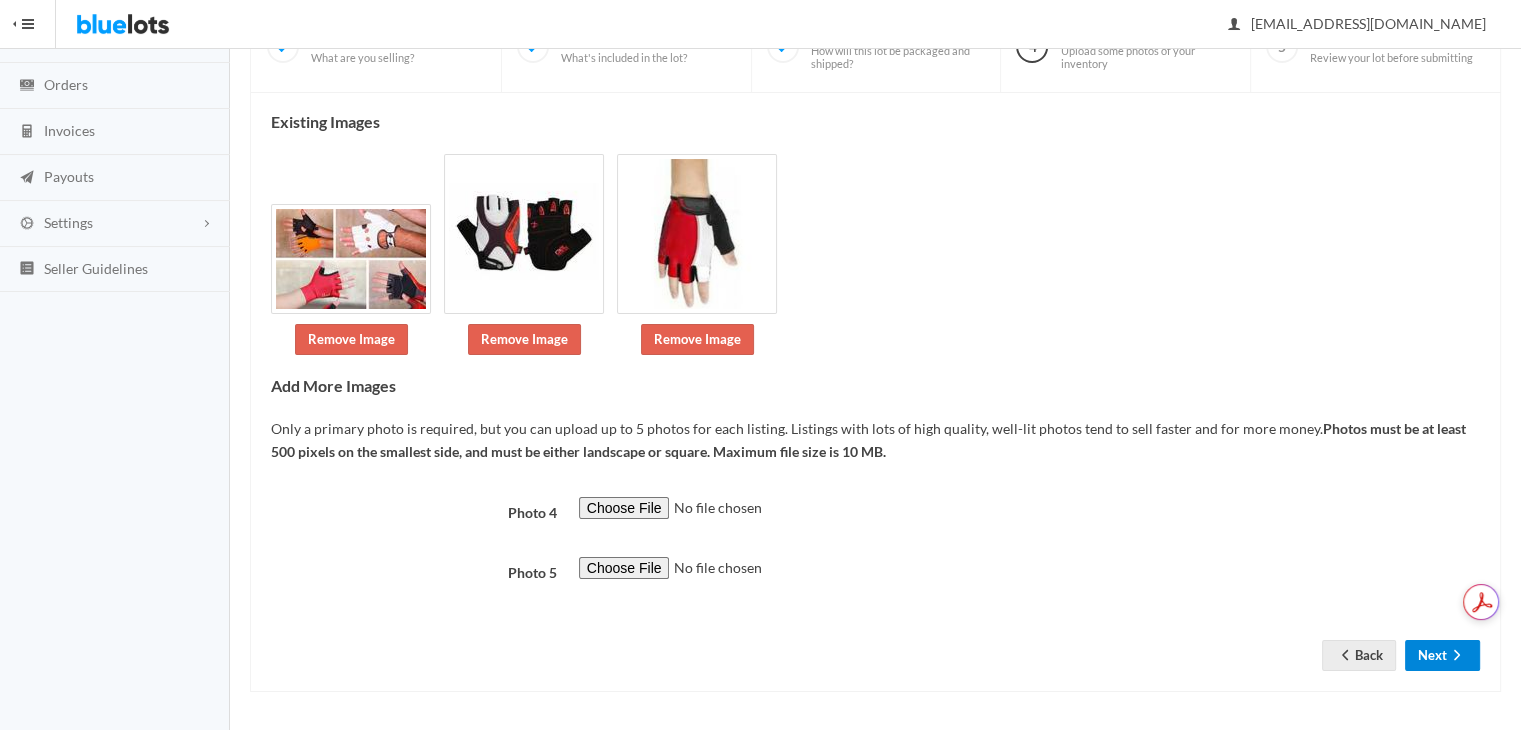 click on "Next" at bounding box center [1442, 655] 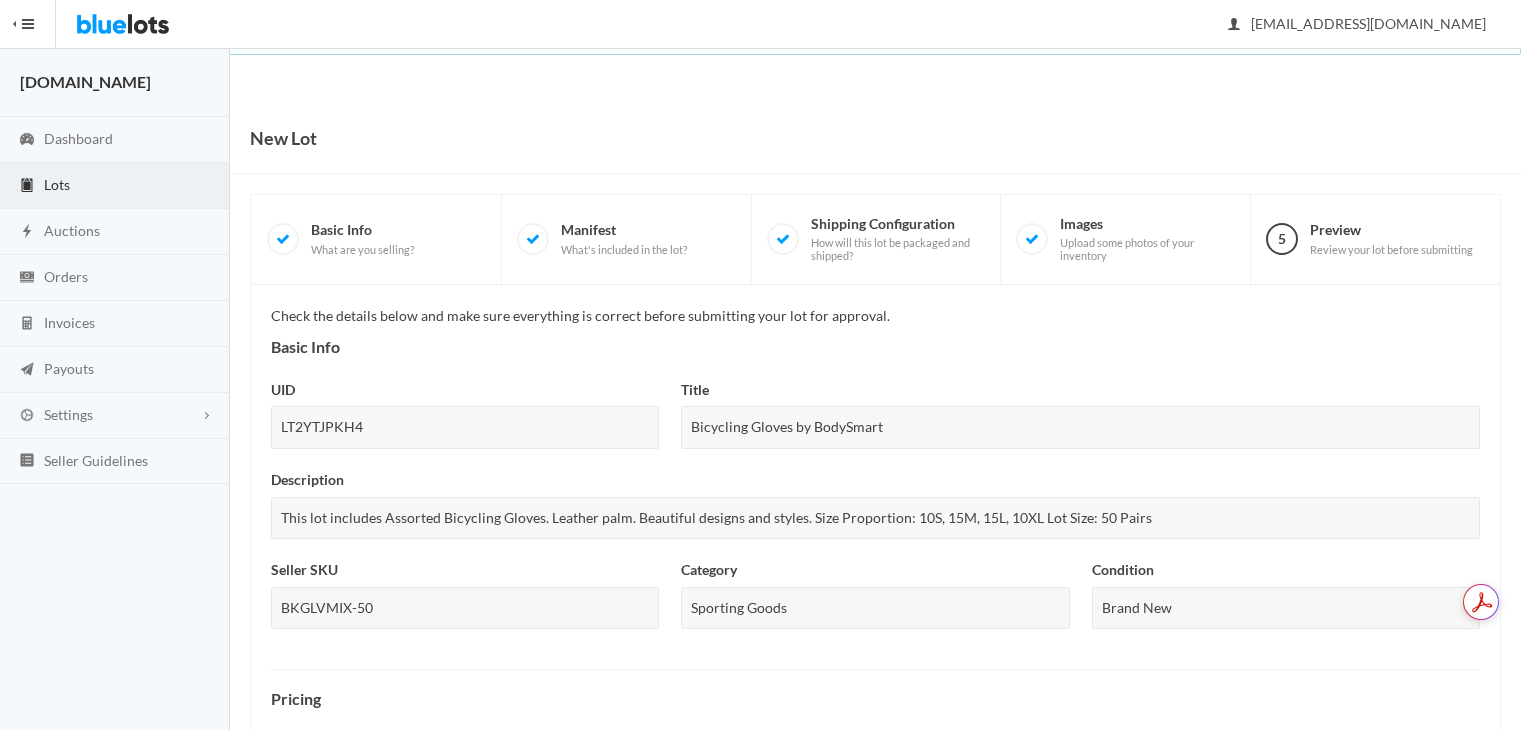 scroll, scrollTop: 0, scrollLeft: 0, axis: both 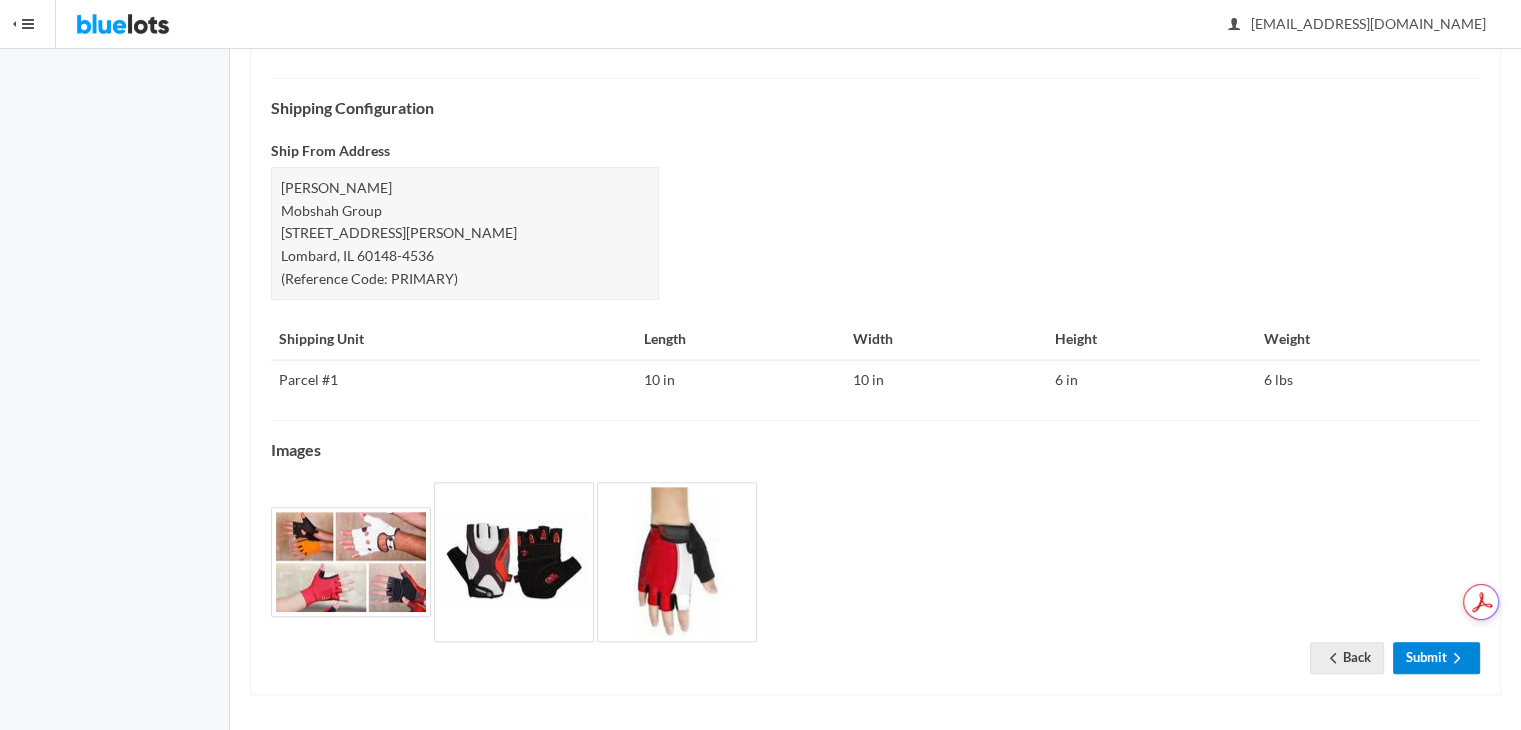 click on "Submit" at bounding box center [1436, 657] 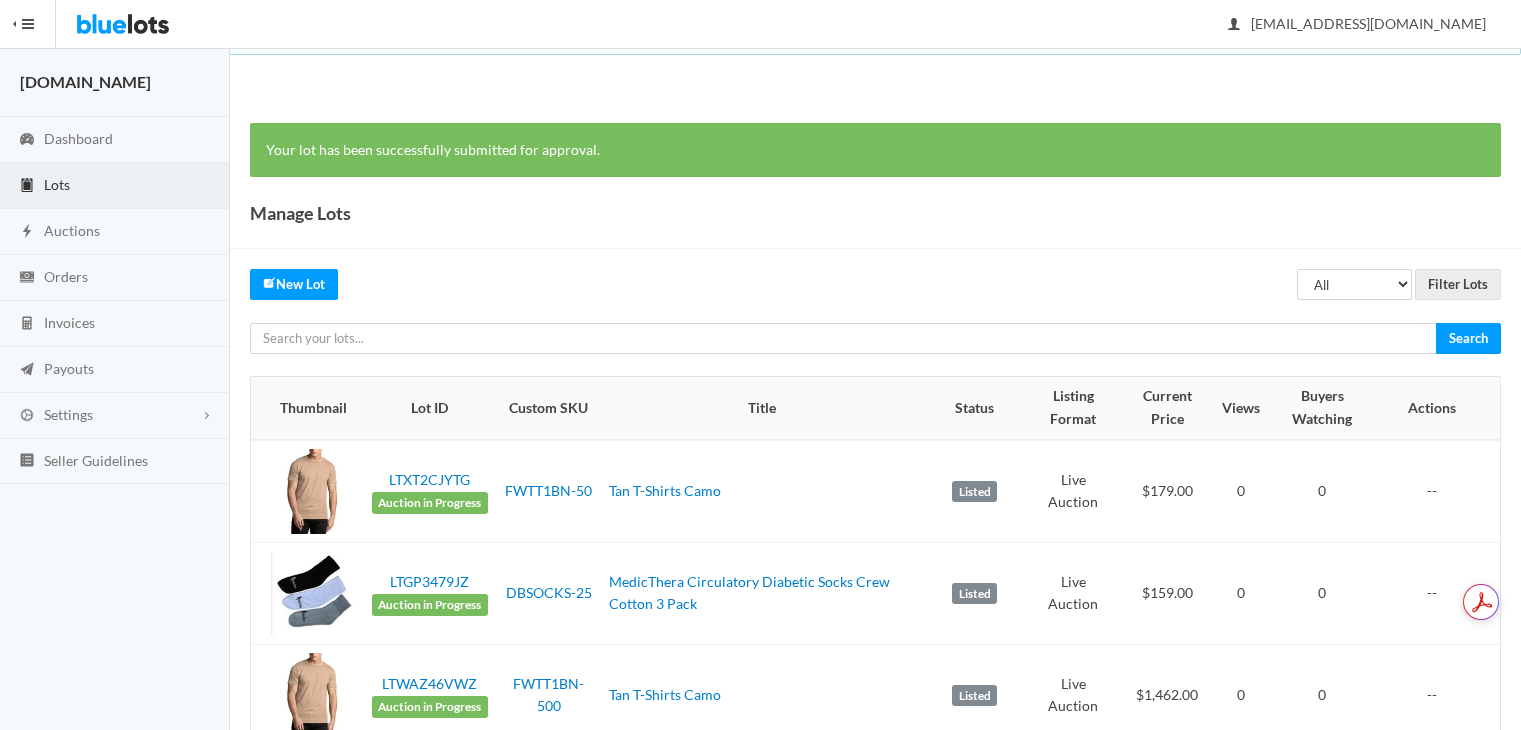 scroll, scrollTop: 0, scrollLeft: 0, axis: both 